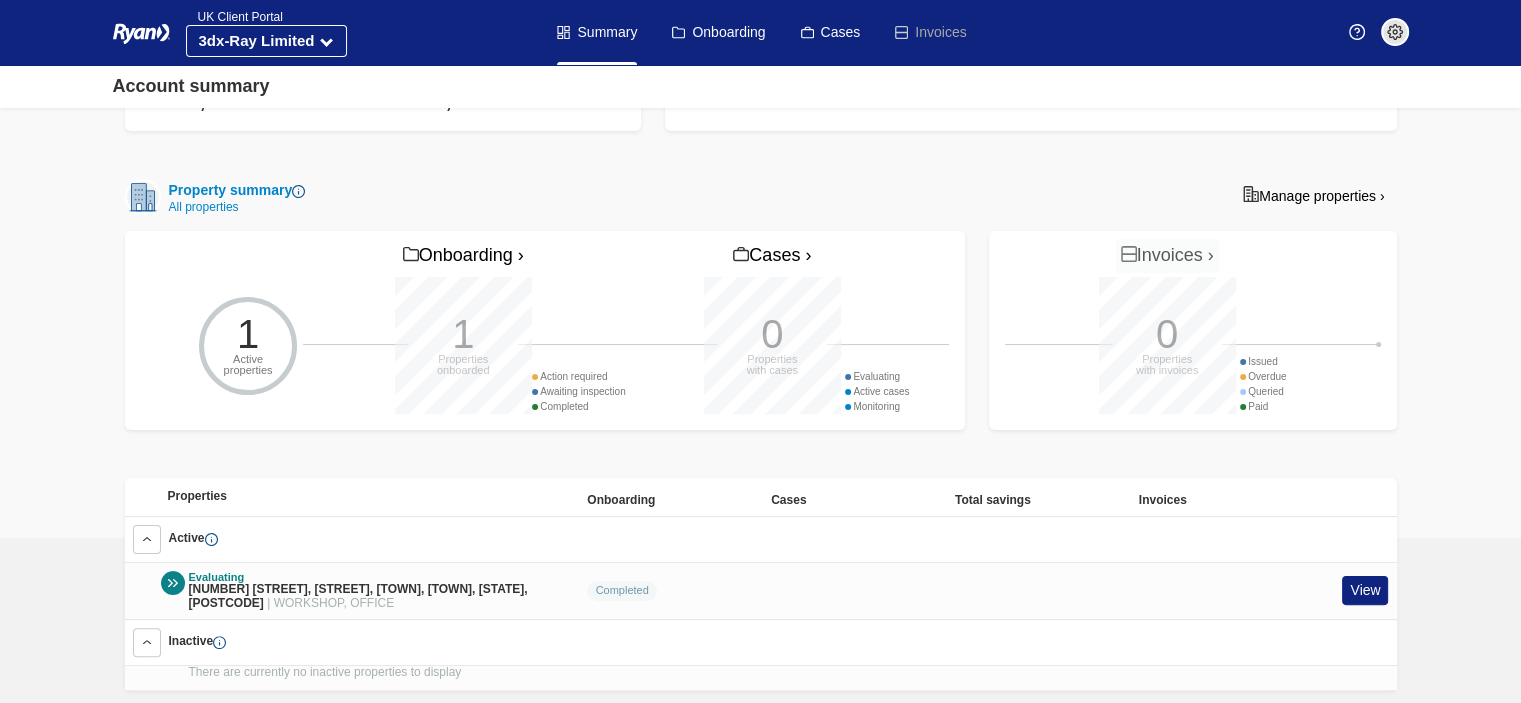 scroll, scrollTop: 380, scrollLeft: 0, axis: vertical 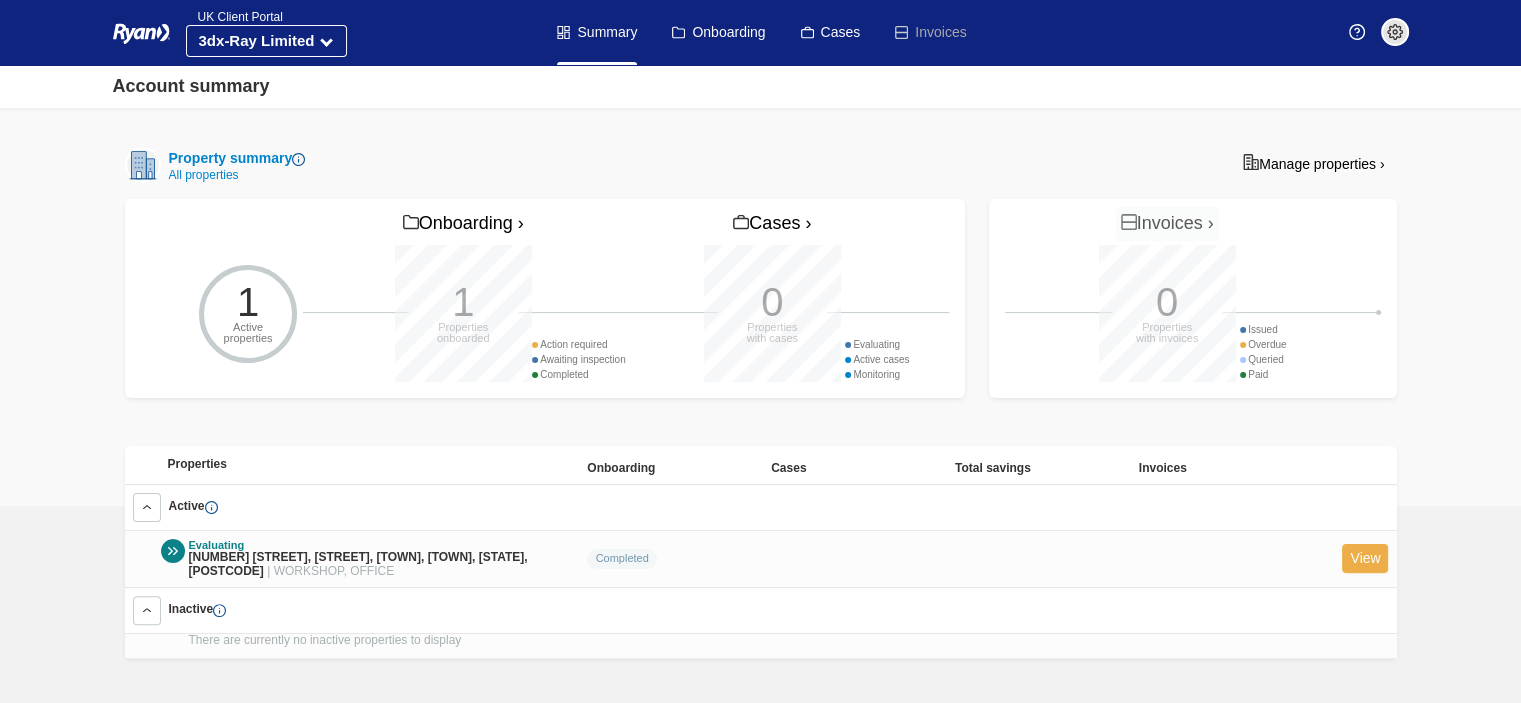 click on "View" at bounding box center [1365, 558] 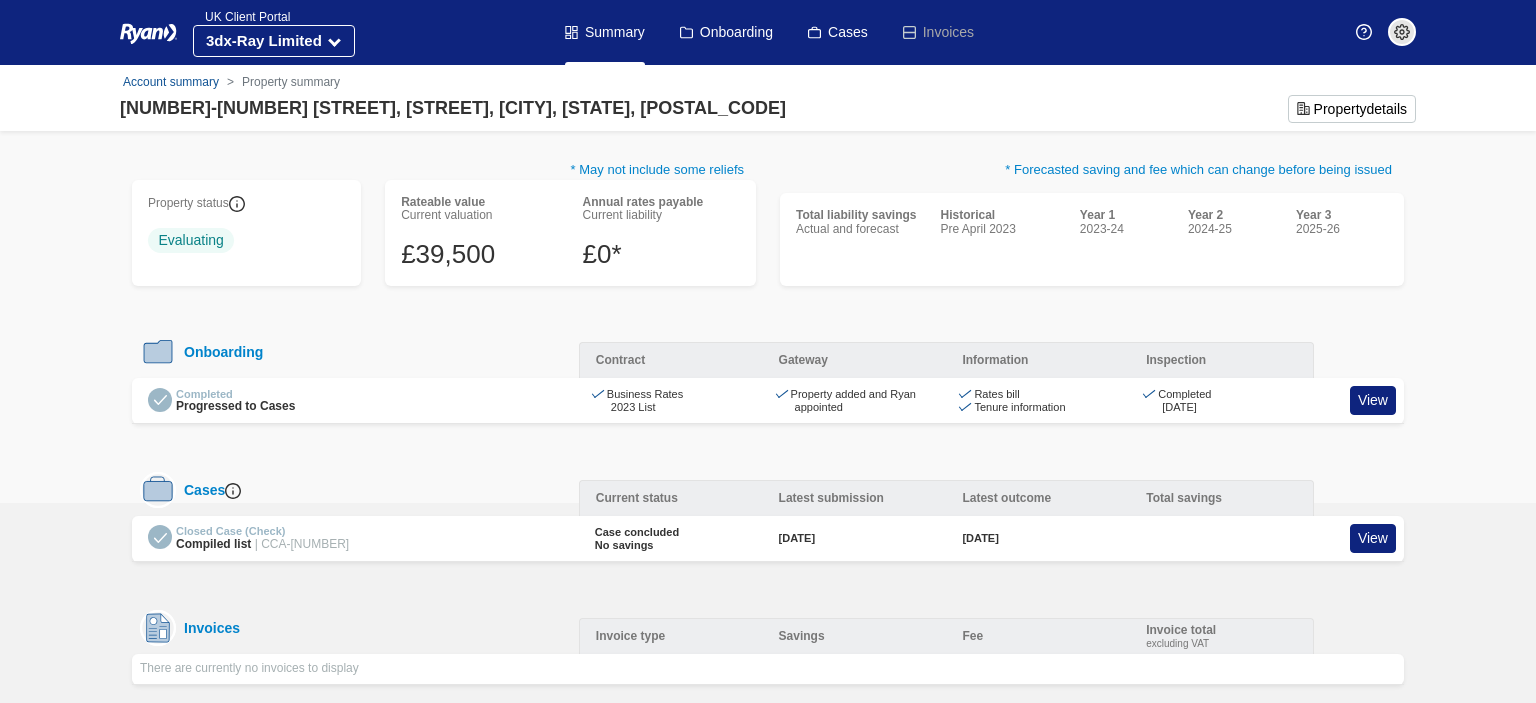 scroll, scrollTop: 0, scrollLeft: 0, axis: both 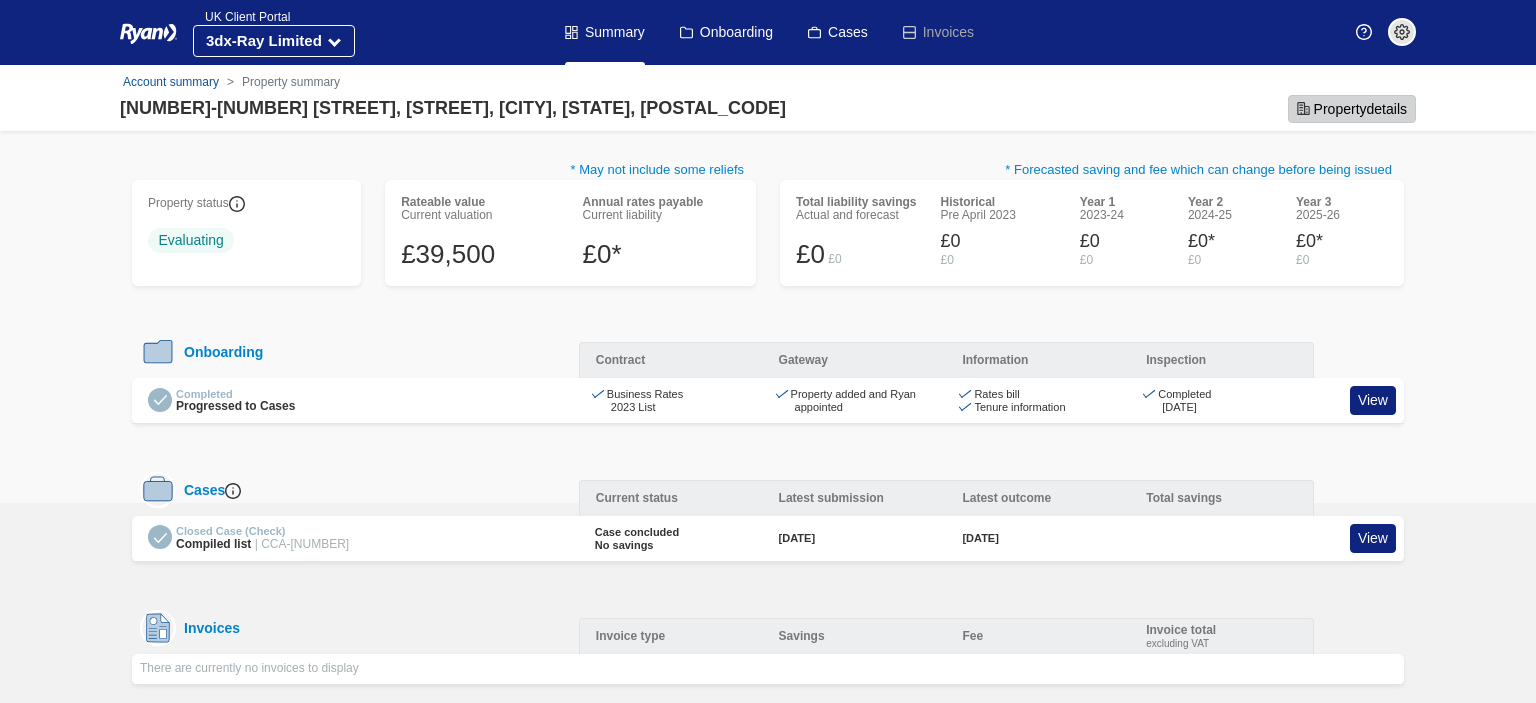 click on "Property  details" at bounding box center (1352, 109) 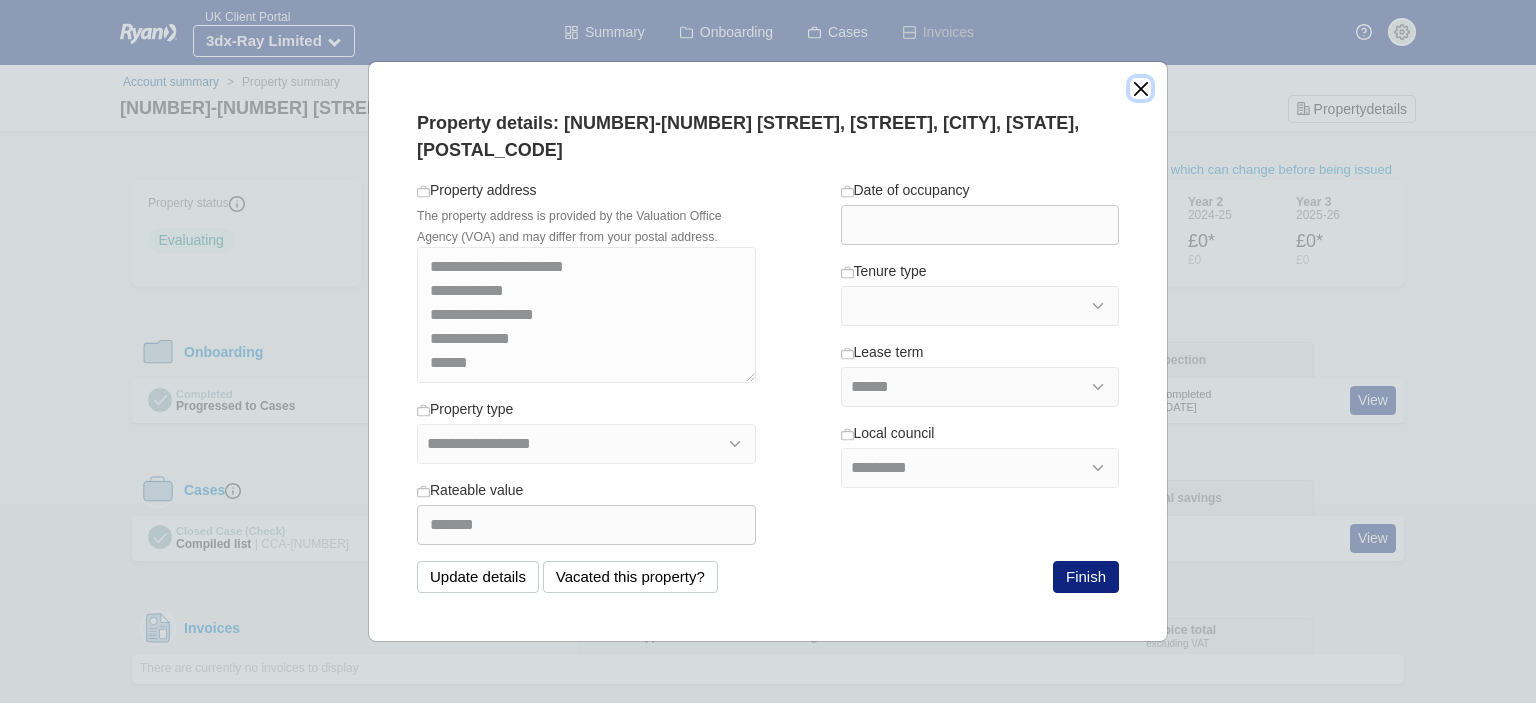 click at bounding box center [1140, 88] 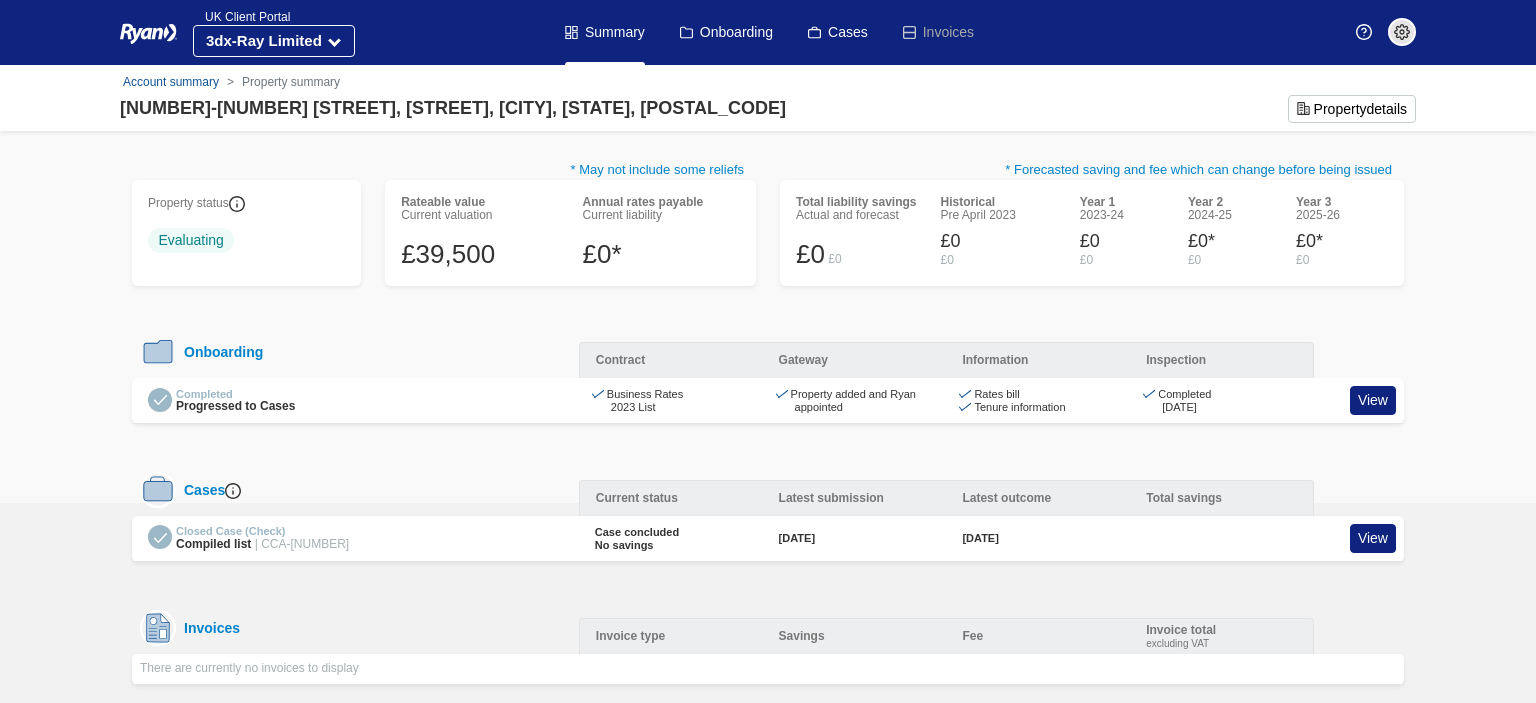 click at bounding box center (237, 204) 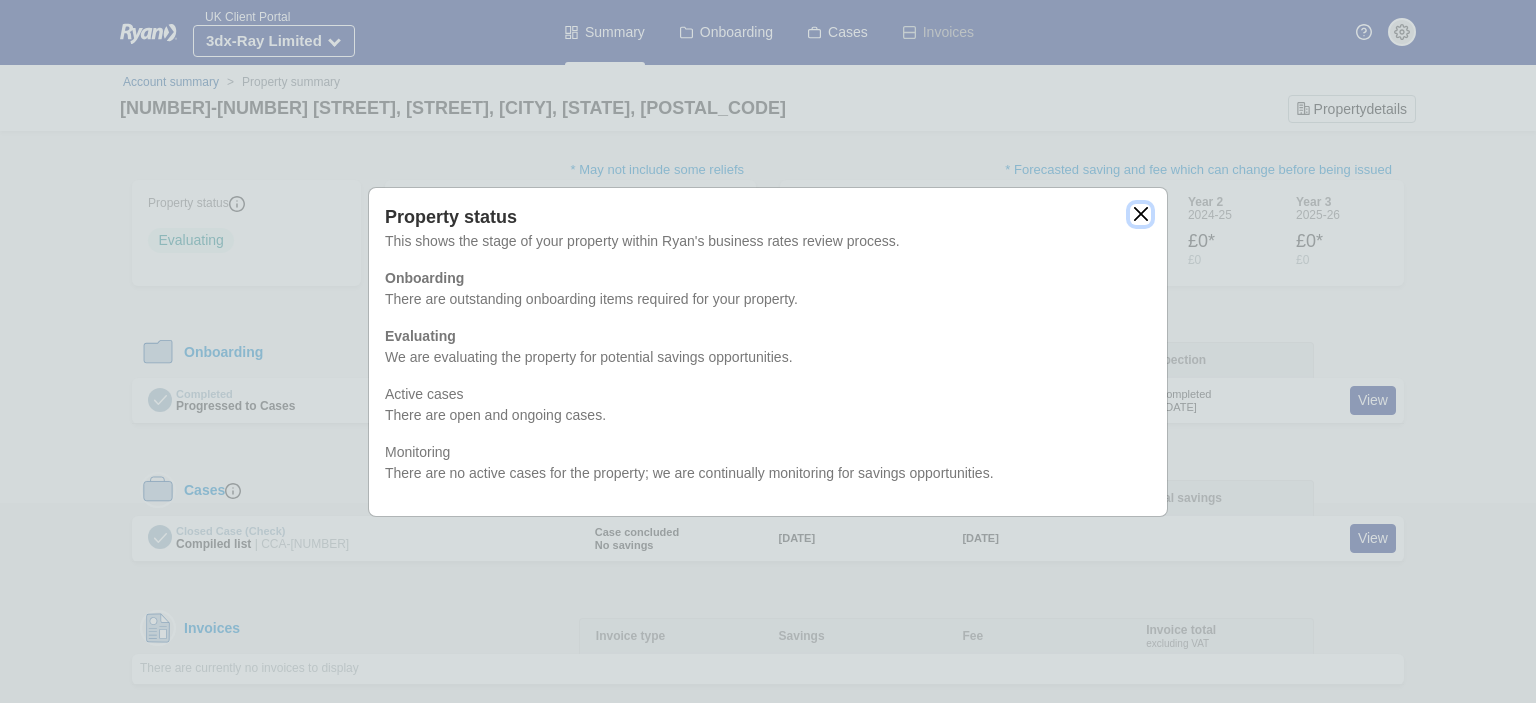 click at bounding box center [1140, 214] 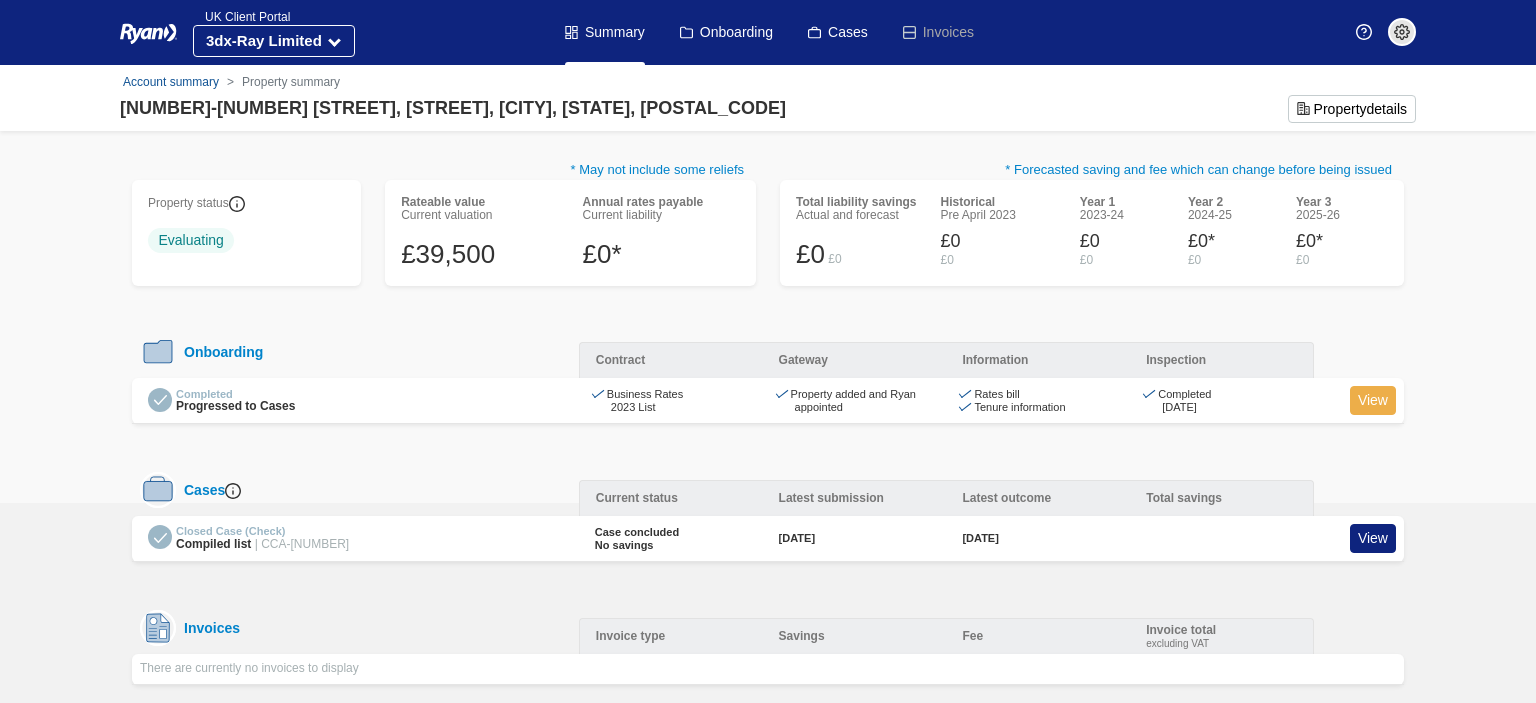 click on "View" at bounding box center [1373, 400] 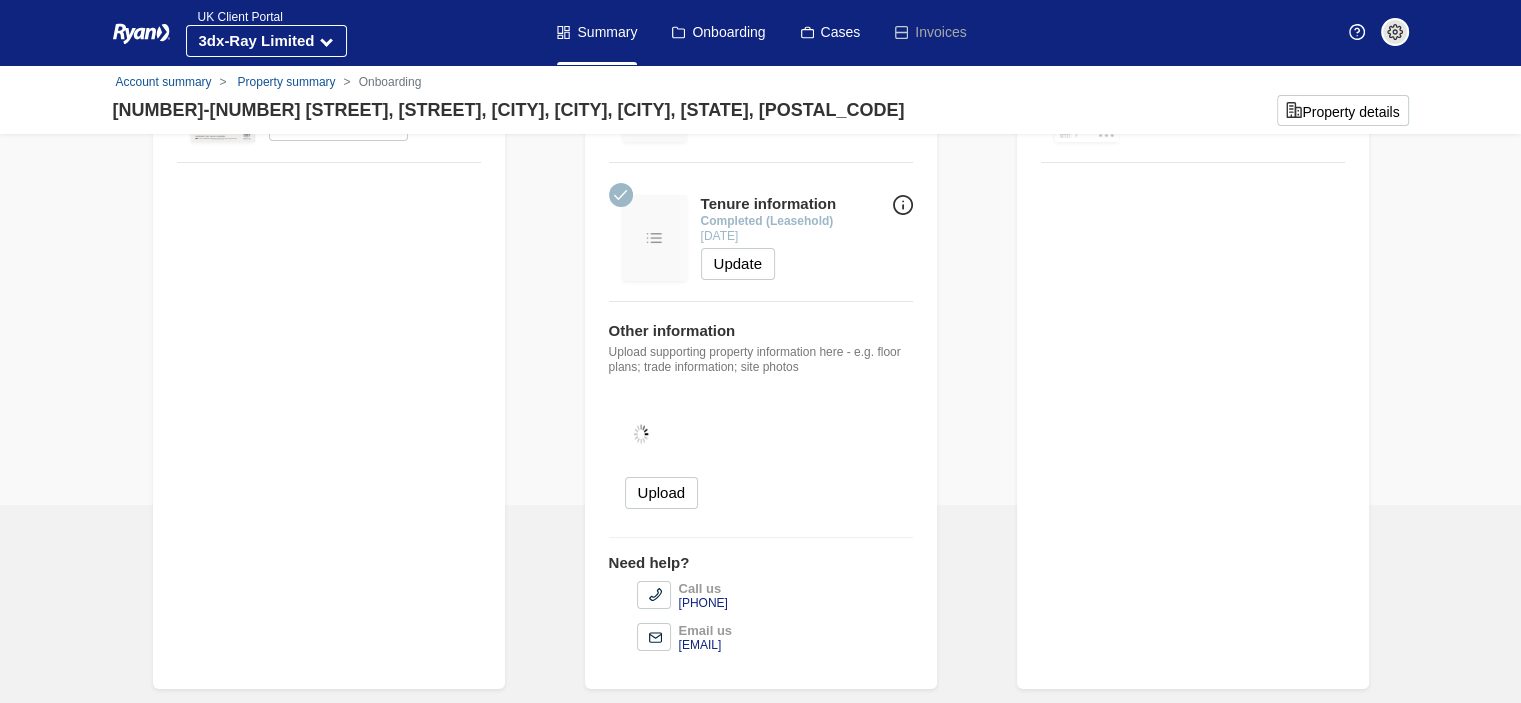 scroll, scrollTop: 0, scrollLeft: 0, axis: both 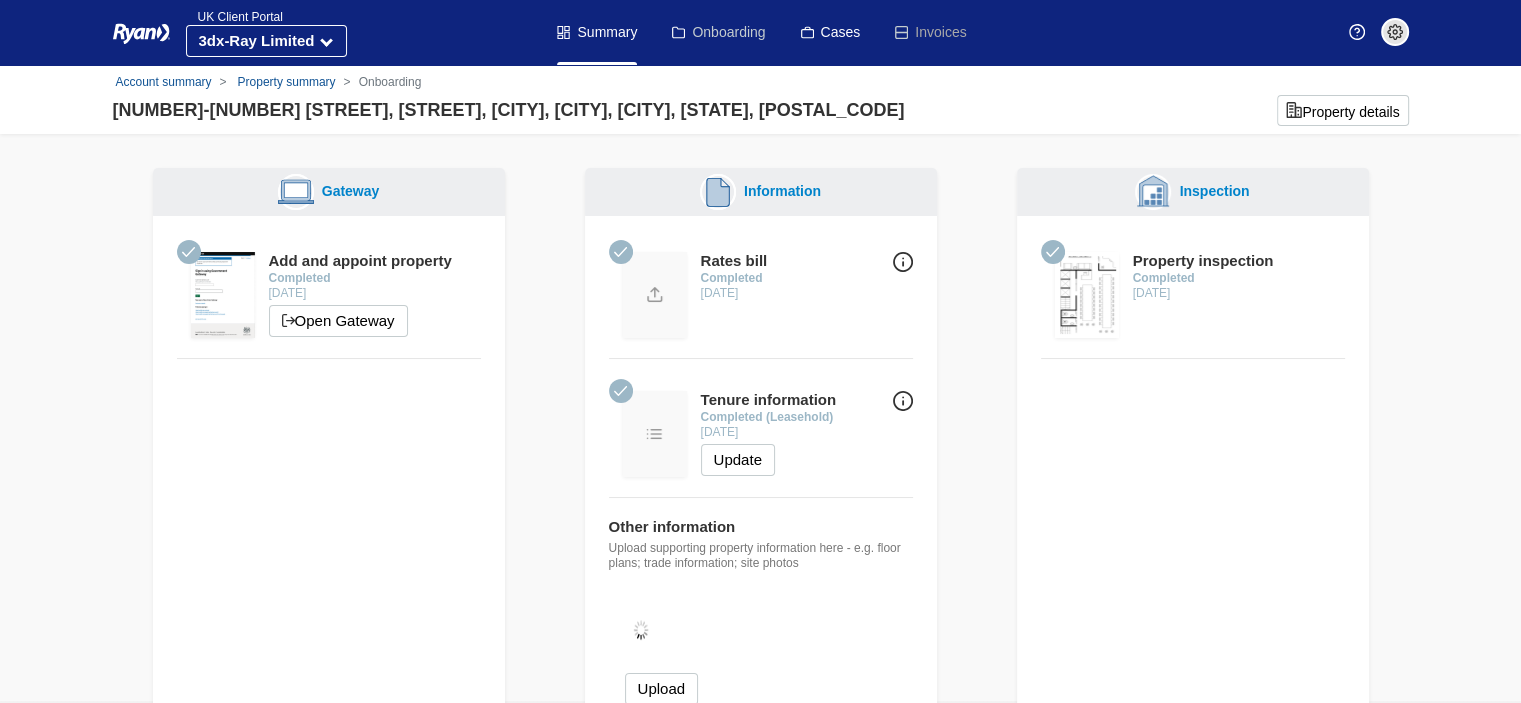 click on "Onboarding" at bounding box center [718, 32] 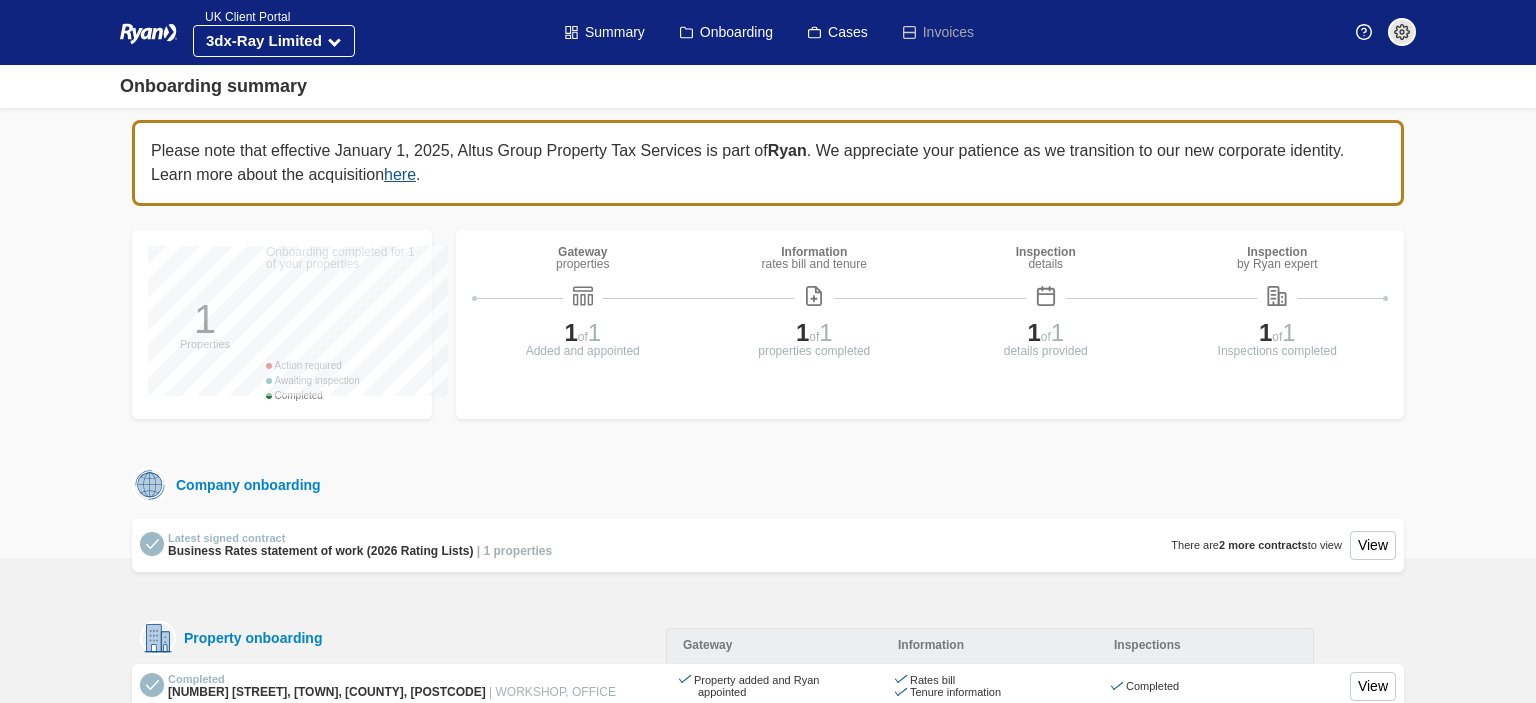 scroll, scrollTop: 0, scrollLeft: 0, axis: both 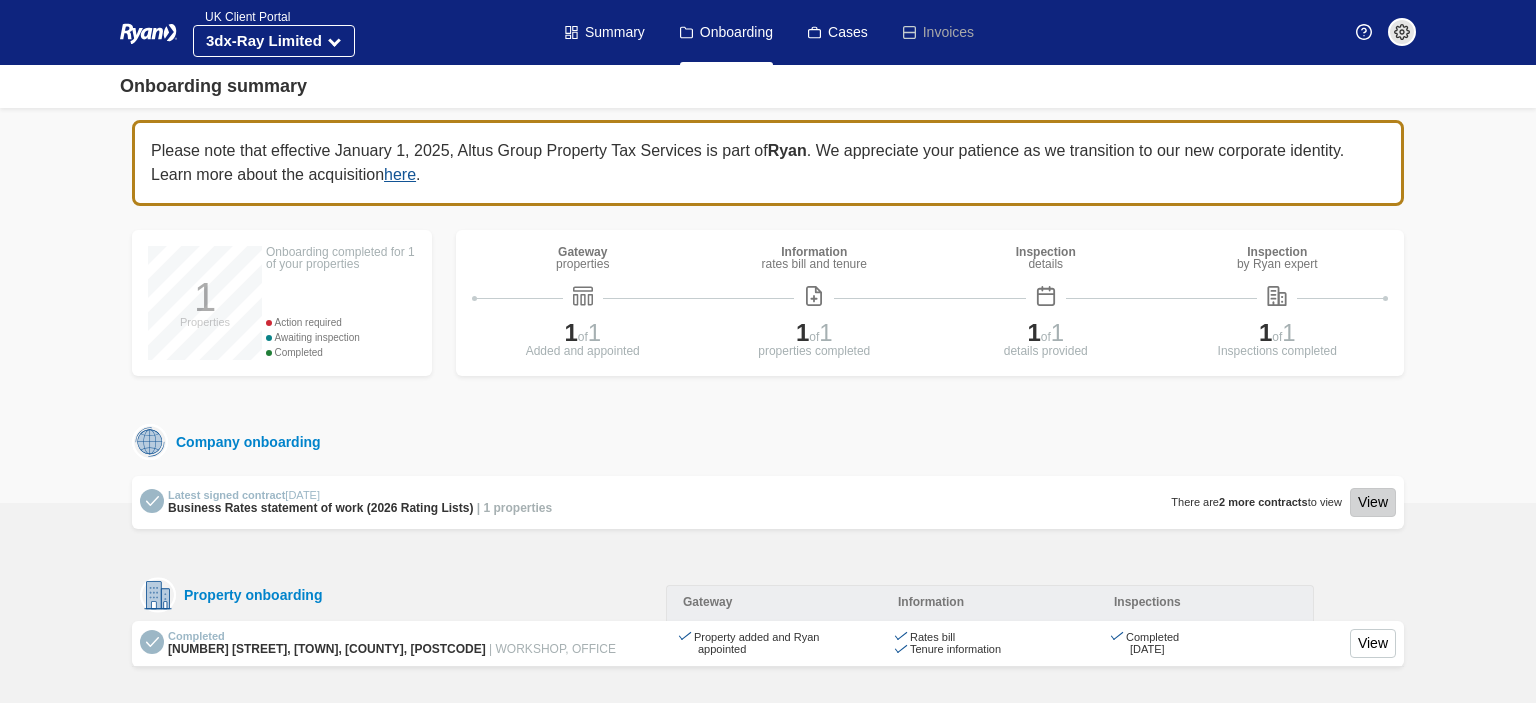 click on "View" at bounding box center [1373, 502] 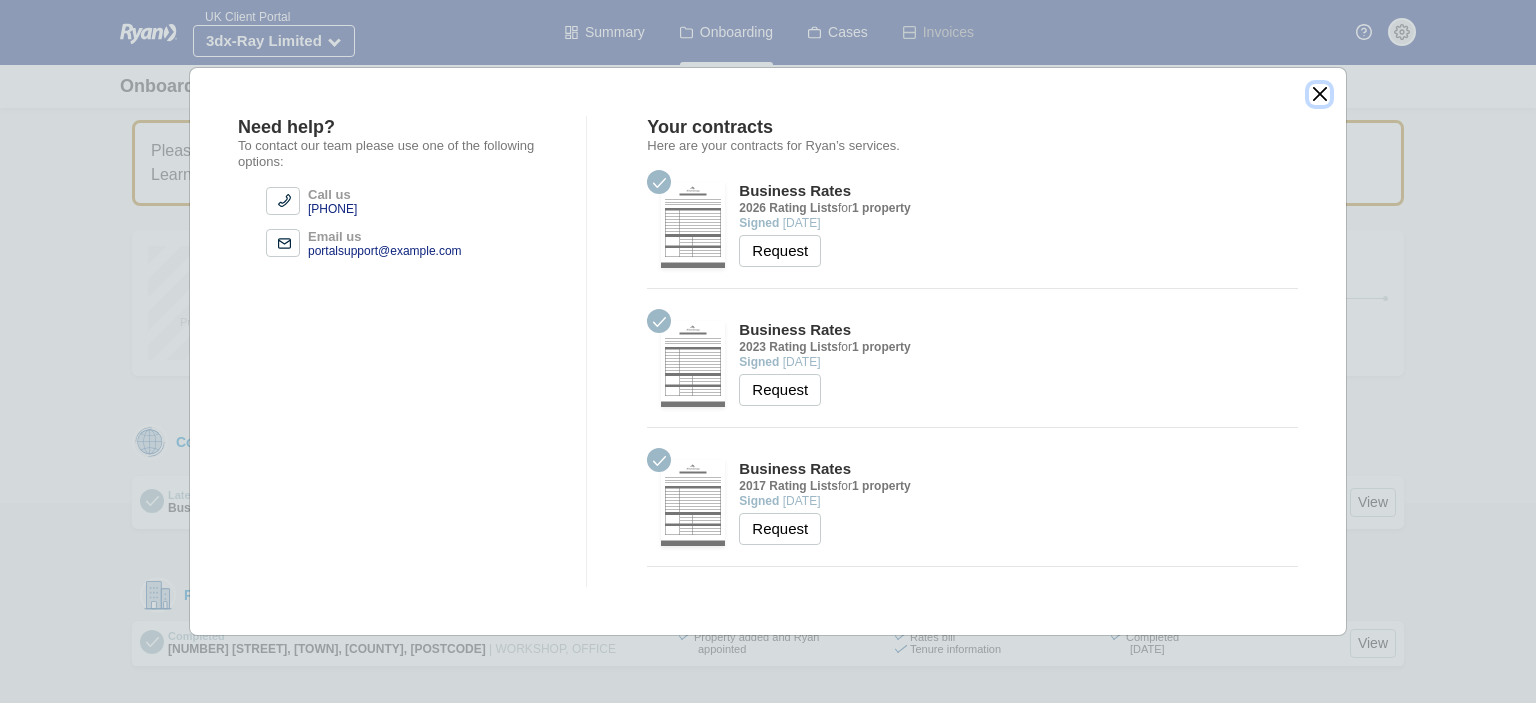 click at bounding box center (1319, 94) 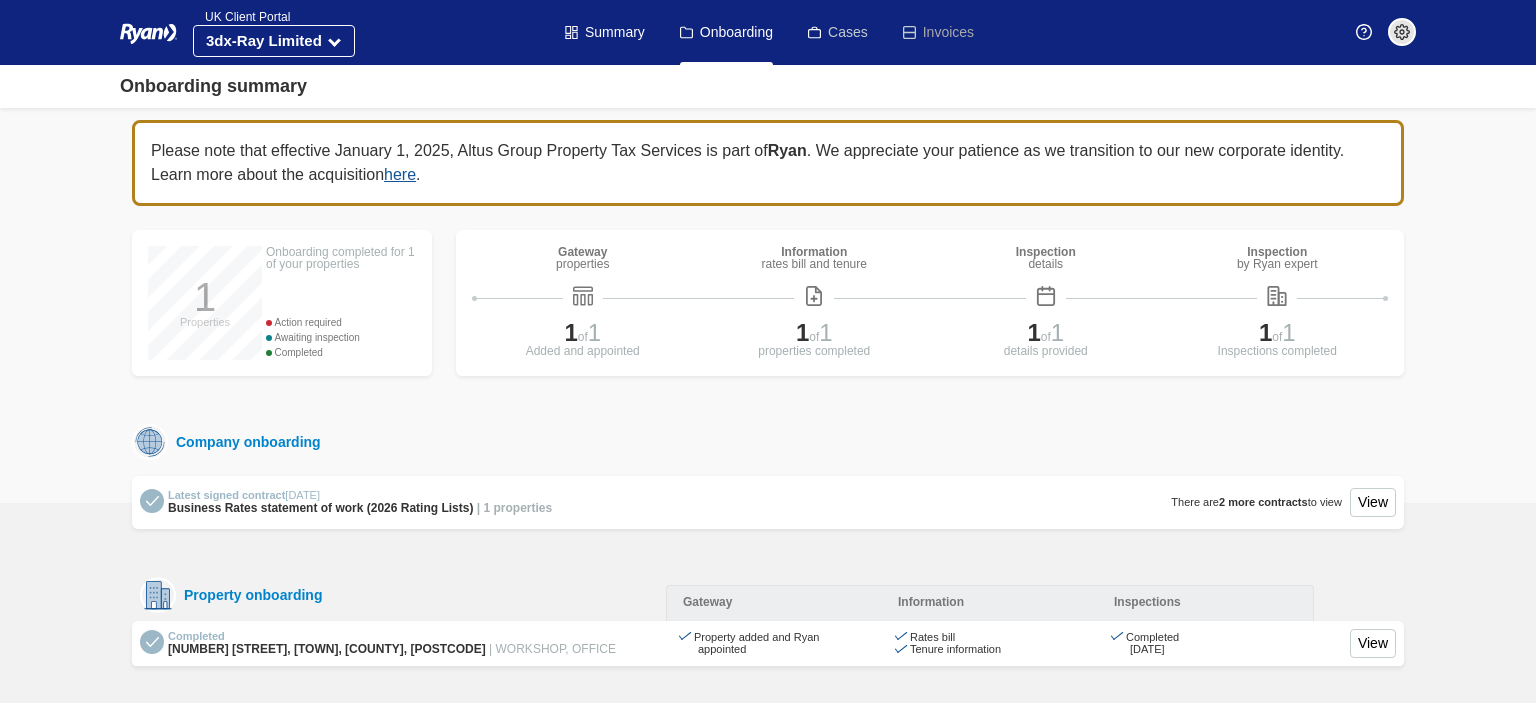 click at bounding box center (814, 32) 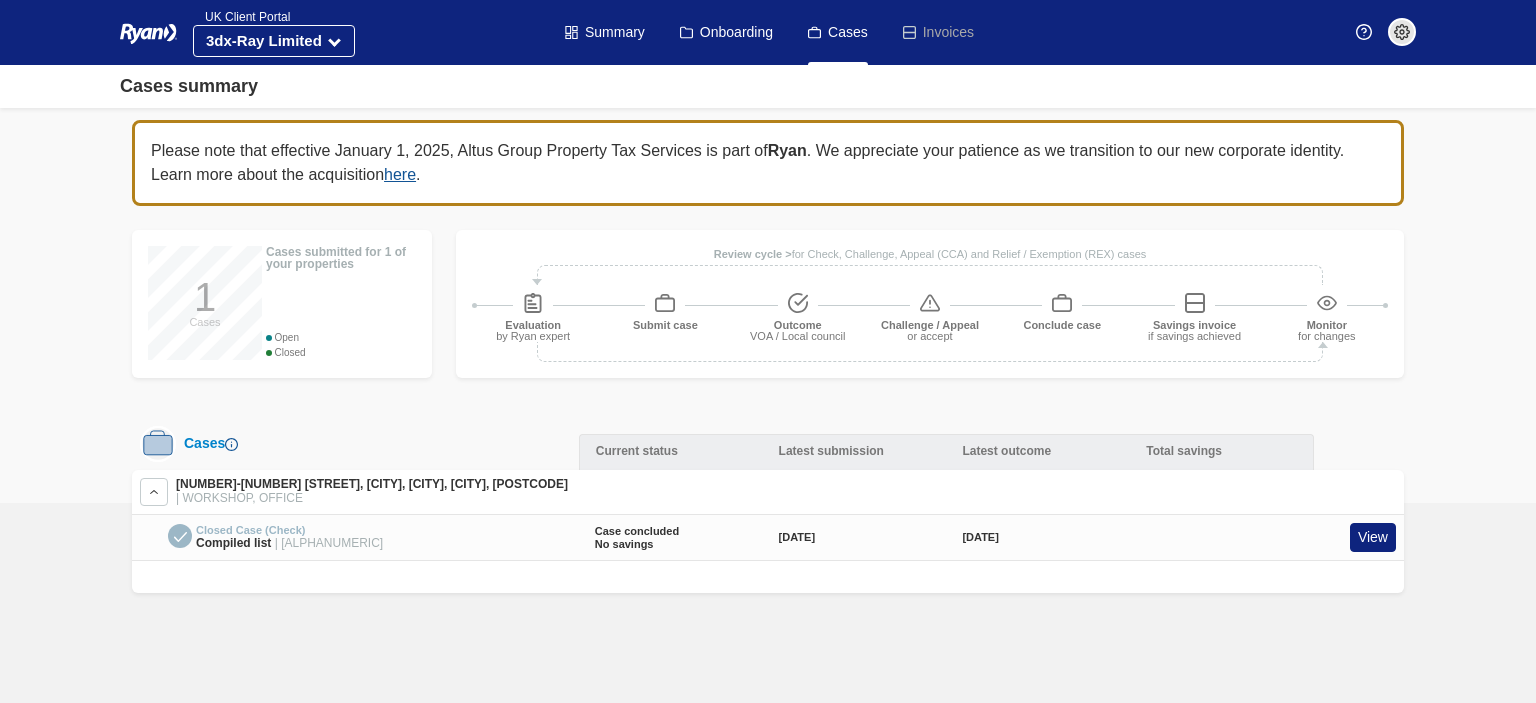scroll, scrollTop: 0, scrollLeft: 0, axis: both 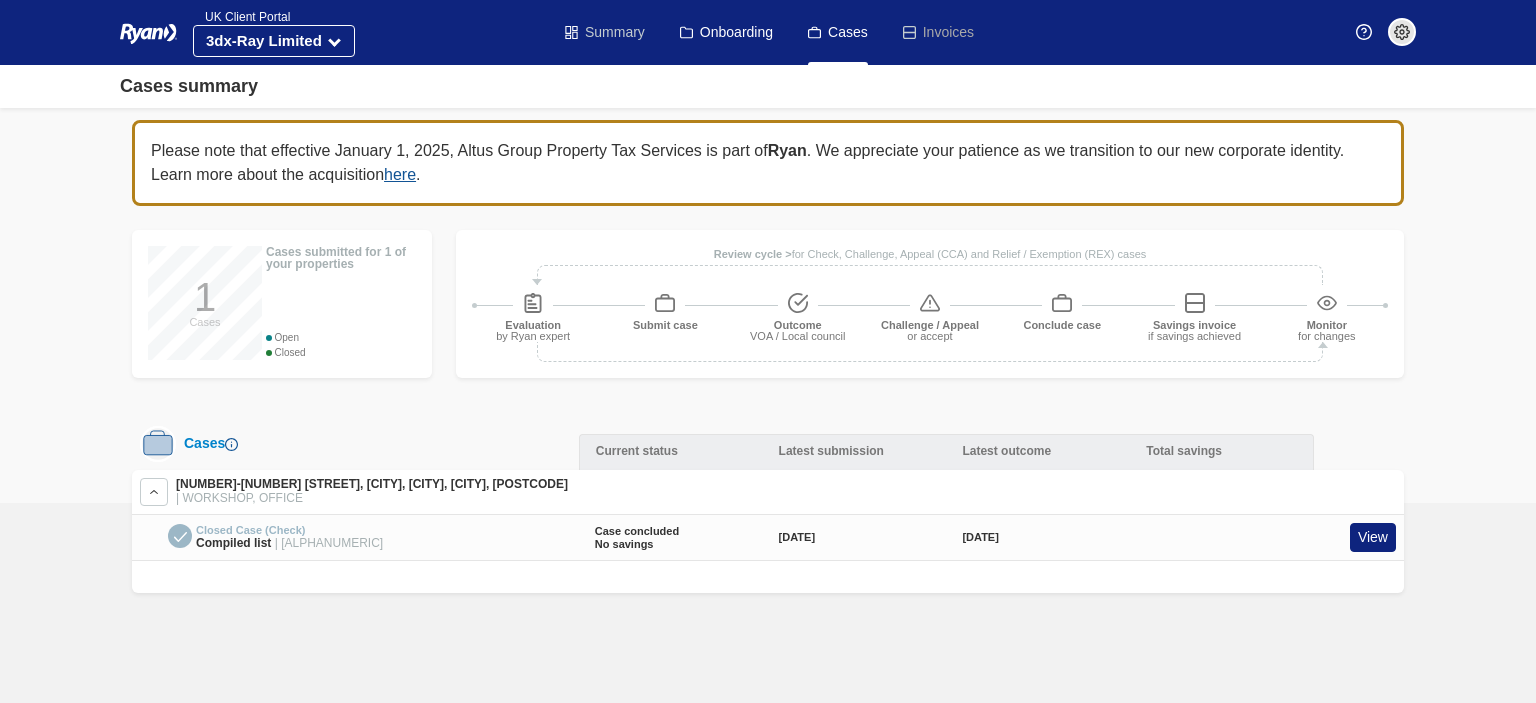 click on "Summary" at bounding box center [605, 32] 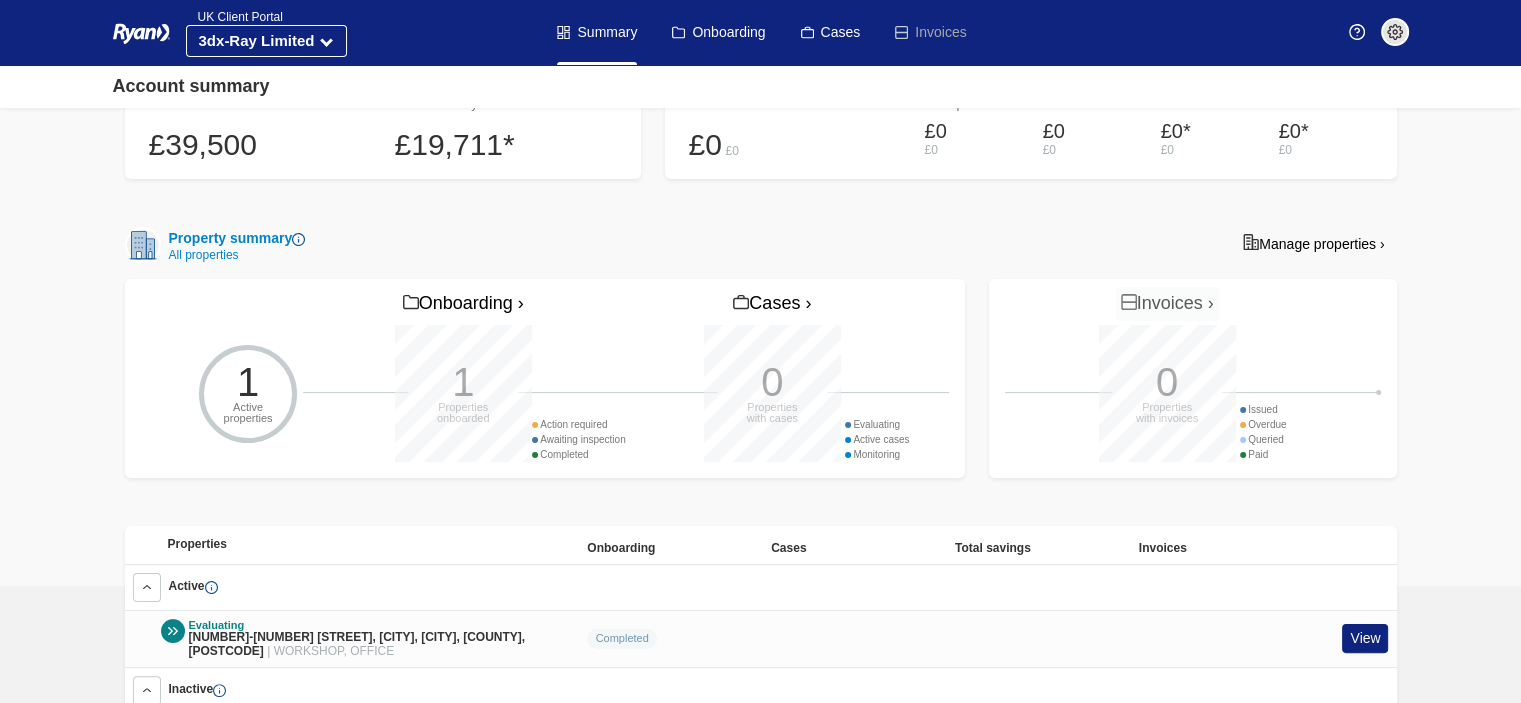 scroll, scrollTop: 380, scrollLeft: 0, axis: vertical 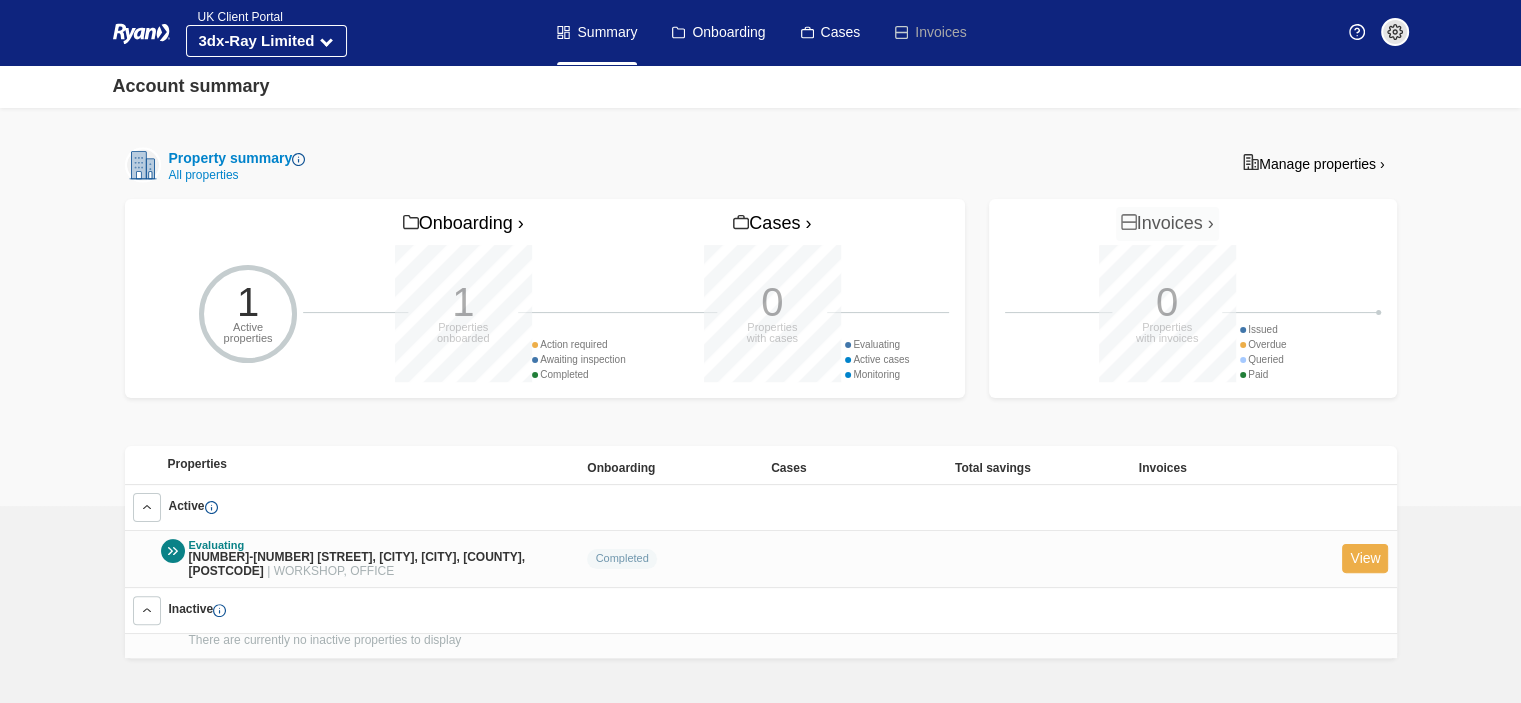 click on "View" at bounding box center [1365, 558] 